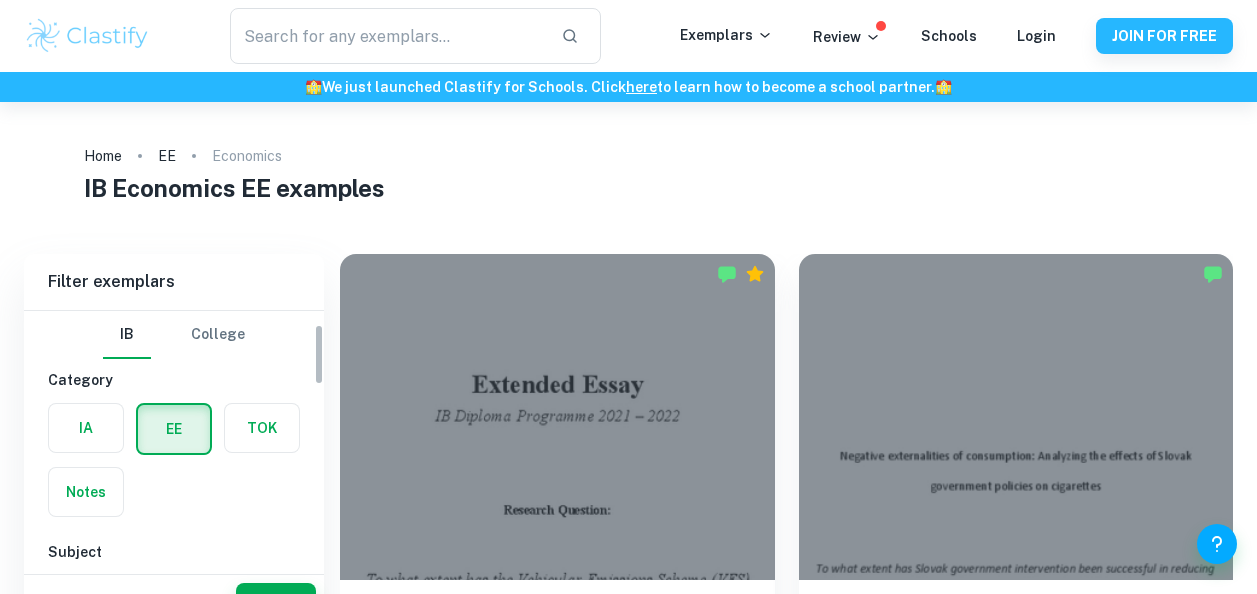 scroll, scrollTop: 43, scrollLeft: 0, axis: vertical 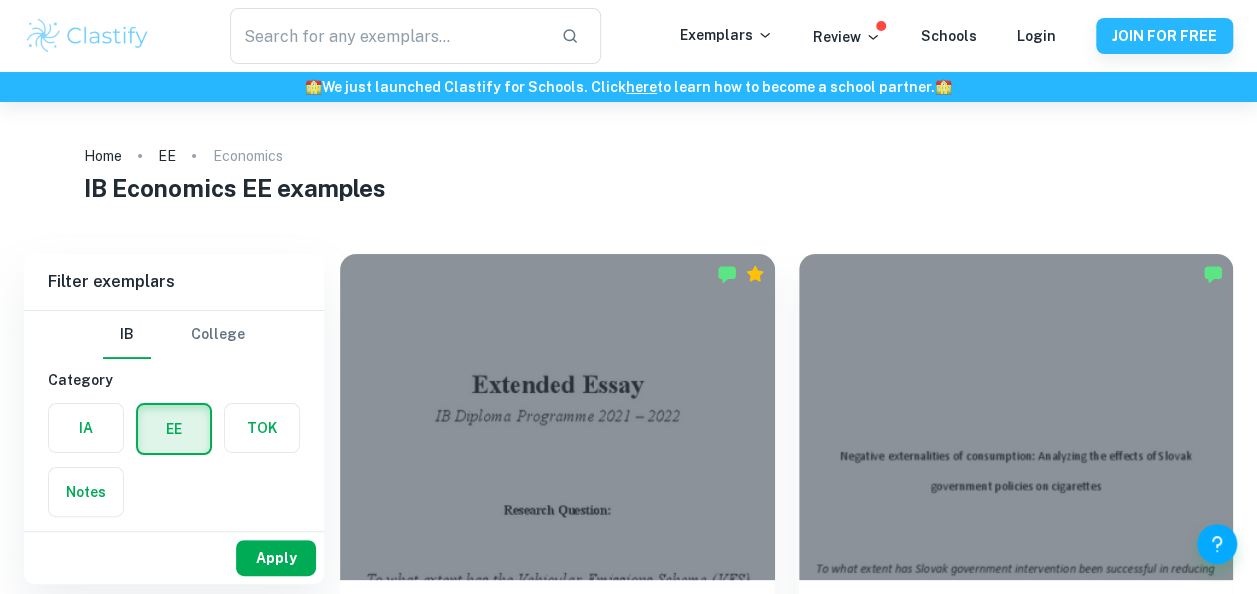 click on "Apply" at bounding box center [276, 558] 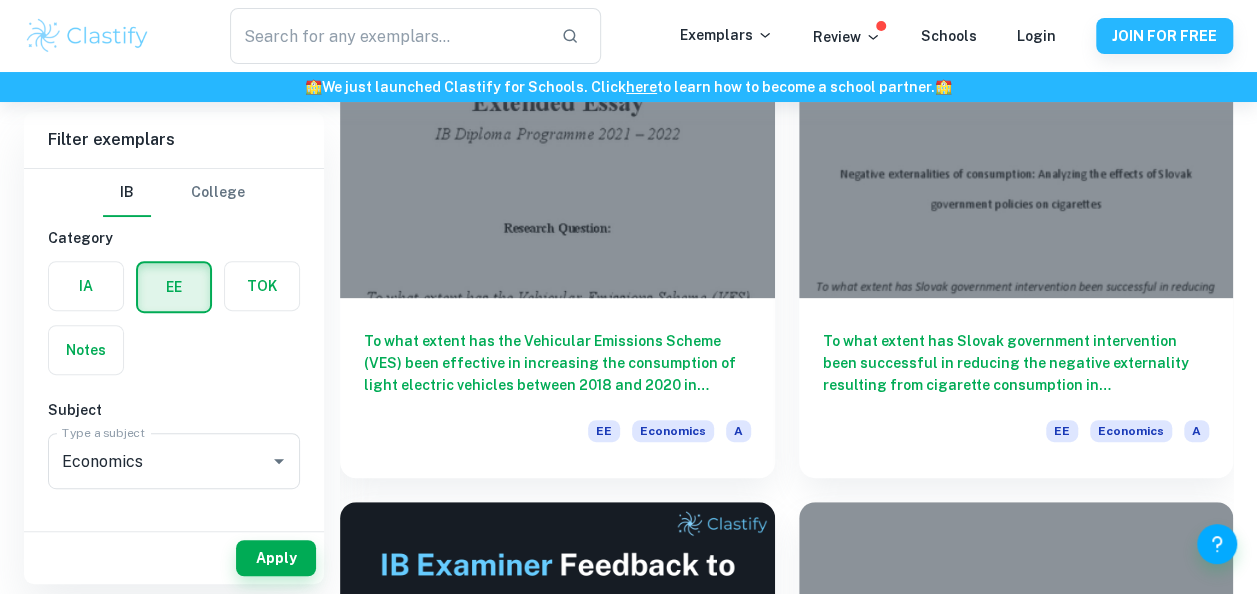 scroll, scrollTop: 285, scrollLeft: 0, axis: vertical 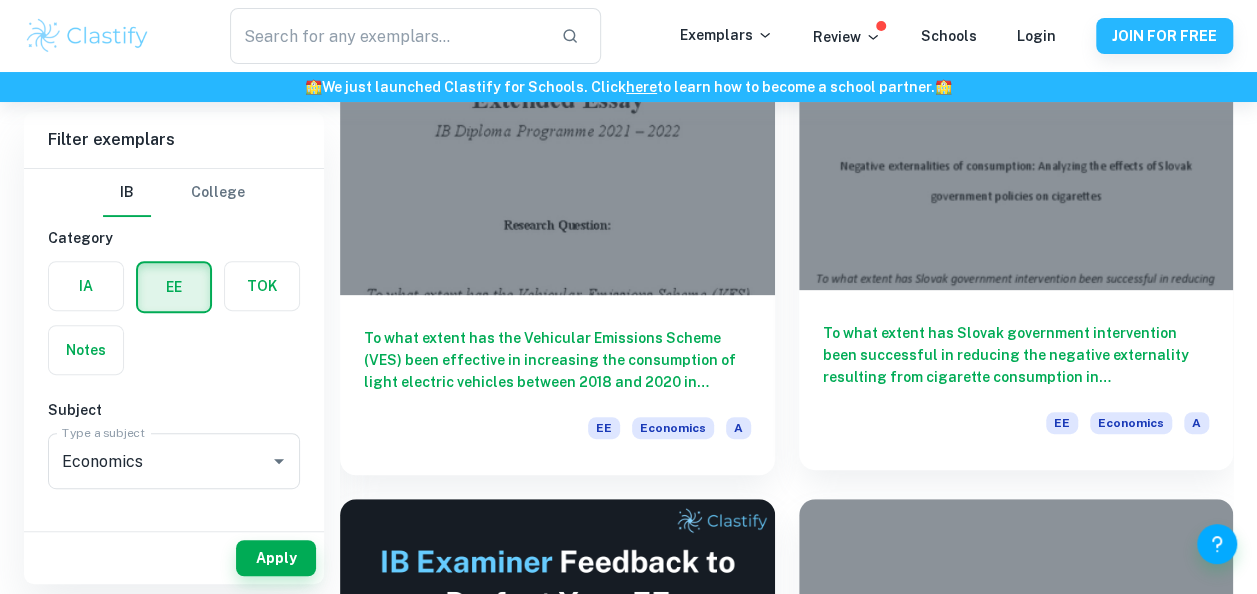 click on "To what extent has Slovak government intervention been successful in reducing the negative externality resulting from cigarette consumption in [GEOGRAPHIC_DATA]?" at bounding box center [1016, 355] 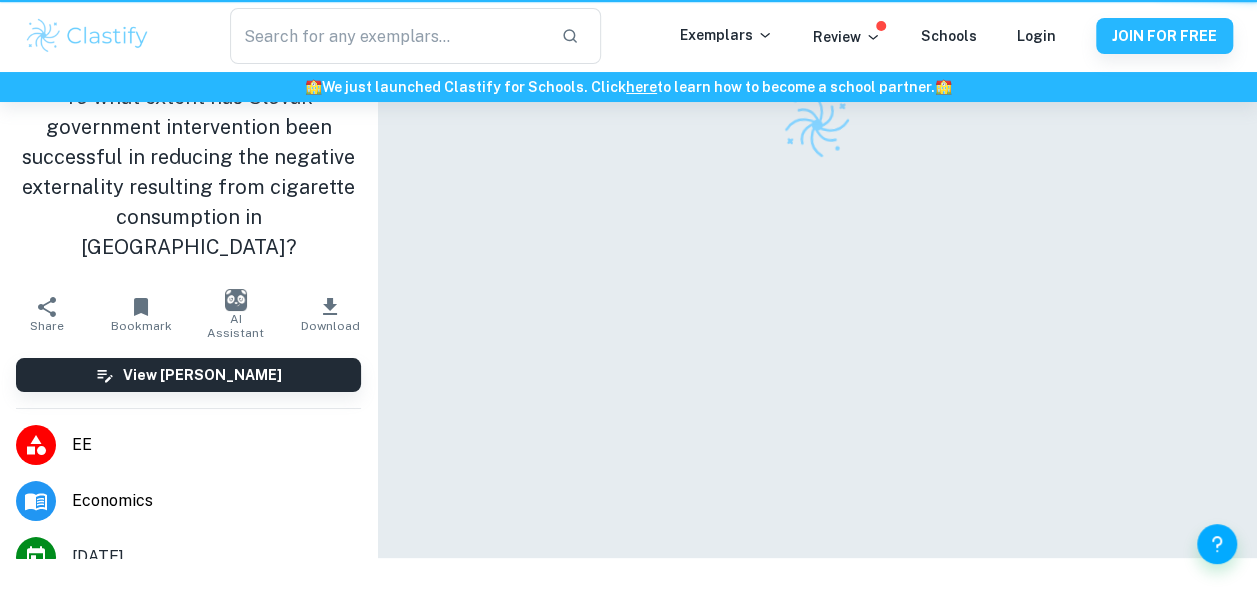 scroll, scrollTop: 0, scrollLeft: 0, axis: both 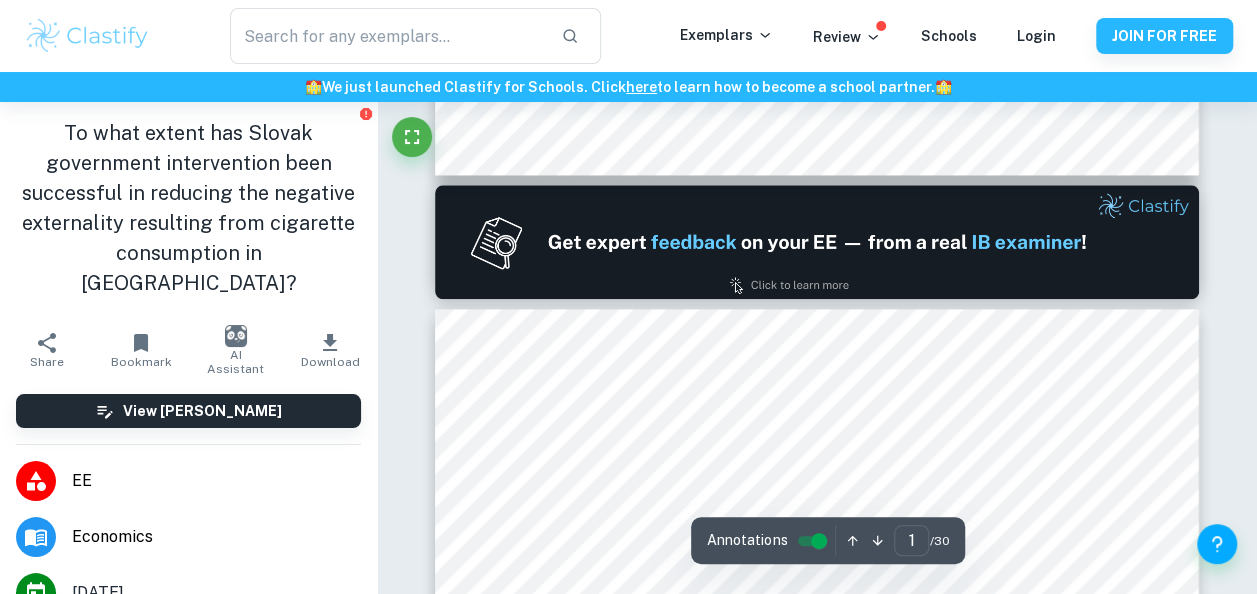 type on "2" 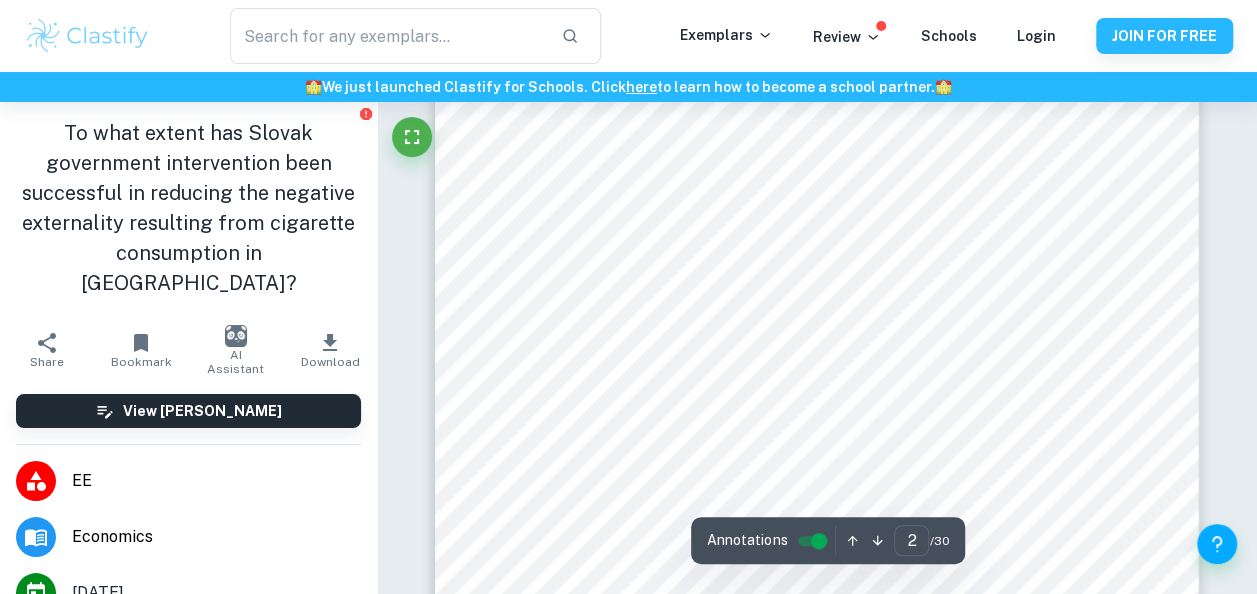 scroll, scrollTop: 1280, scrollLeft: 0, axis: vertical 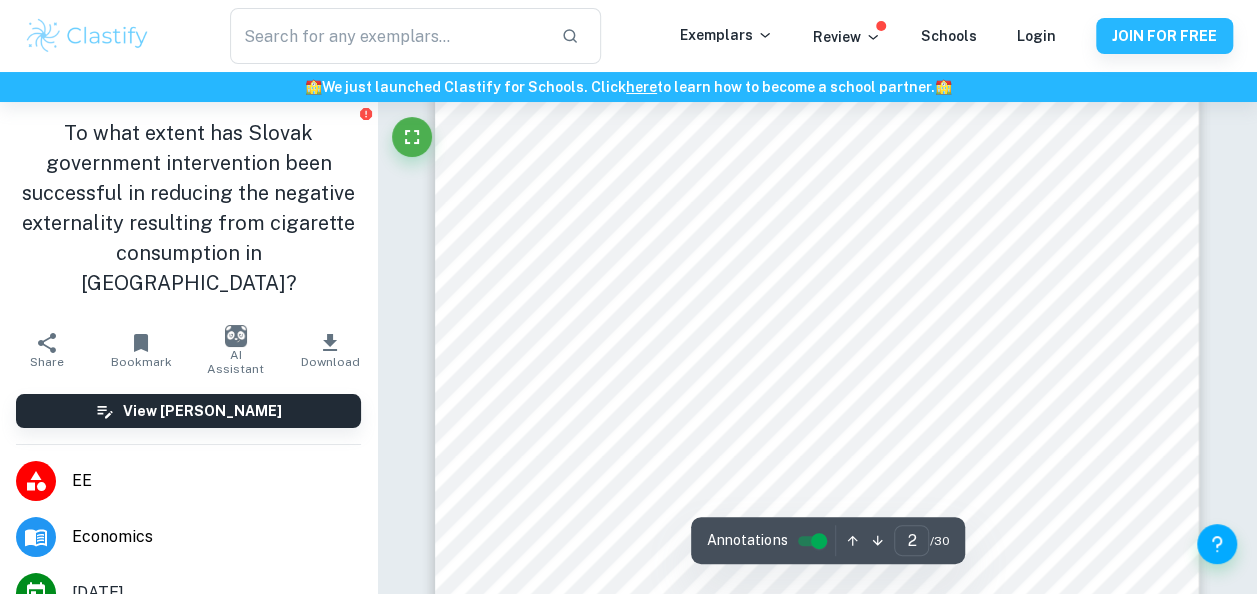 click at bounding box center [377, -1178] 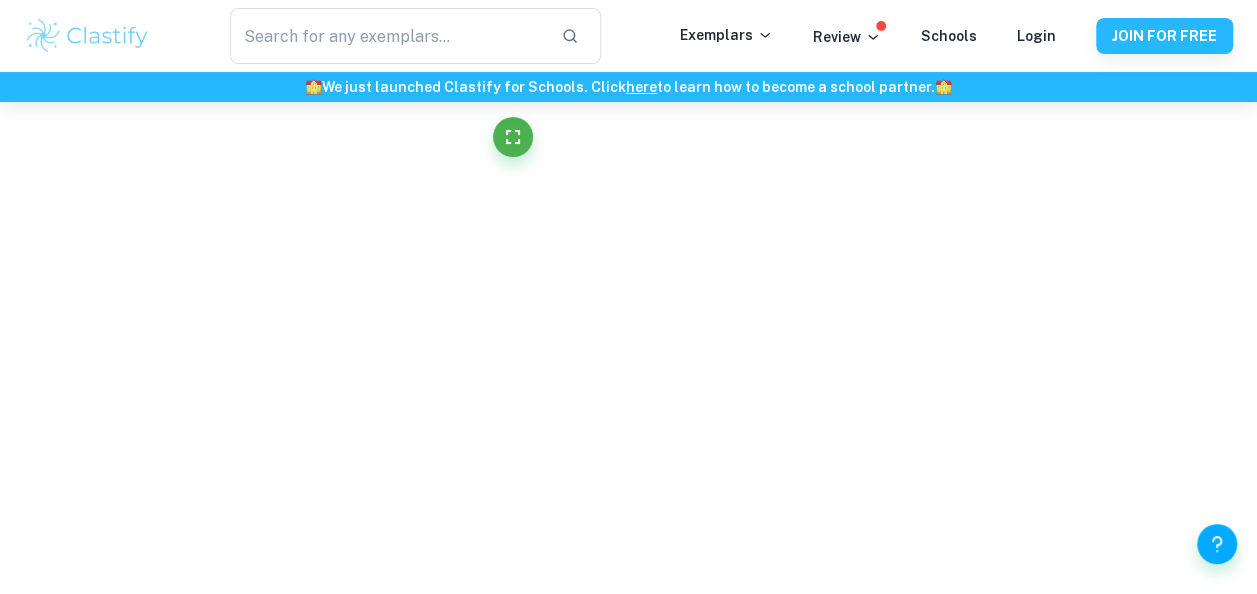 scroll, scrollTop: 737, scrollLeft: 0, axis: vertical 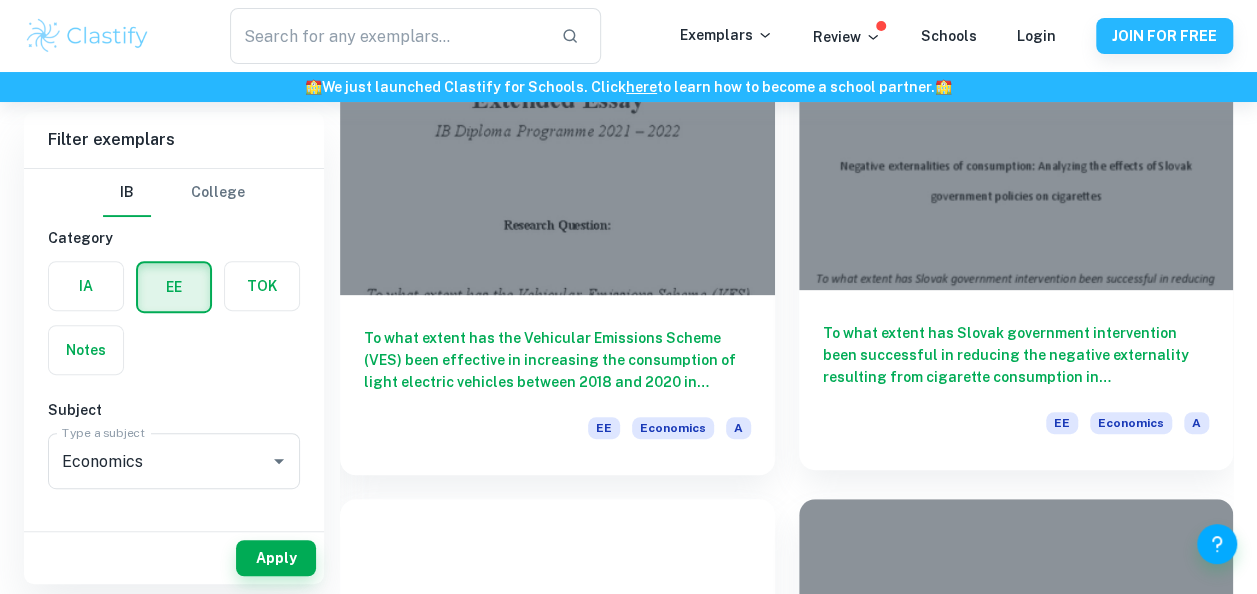 click on "To what extent has Slovak government intervention been successful in reducing the negative externality resulting from cigarette consumption in [GEOGRAPHIC_DATA]?" at bounding box center [1016, 355] 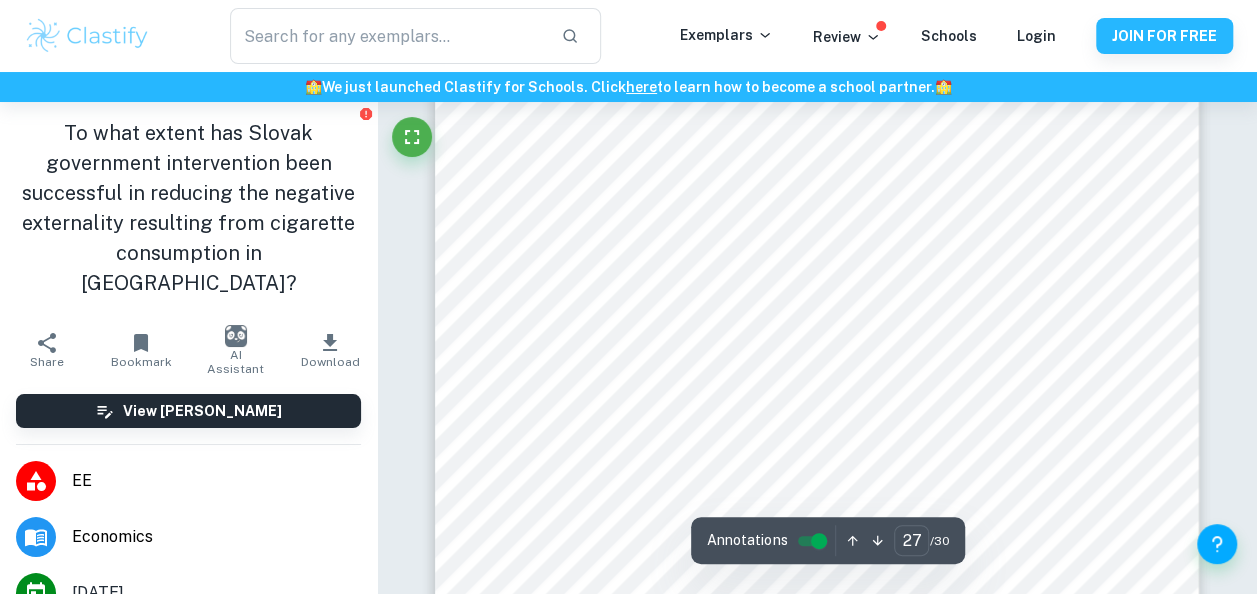 scroll, scrollTop: 27039, scrollLeft: 0, axis: vertical 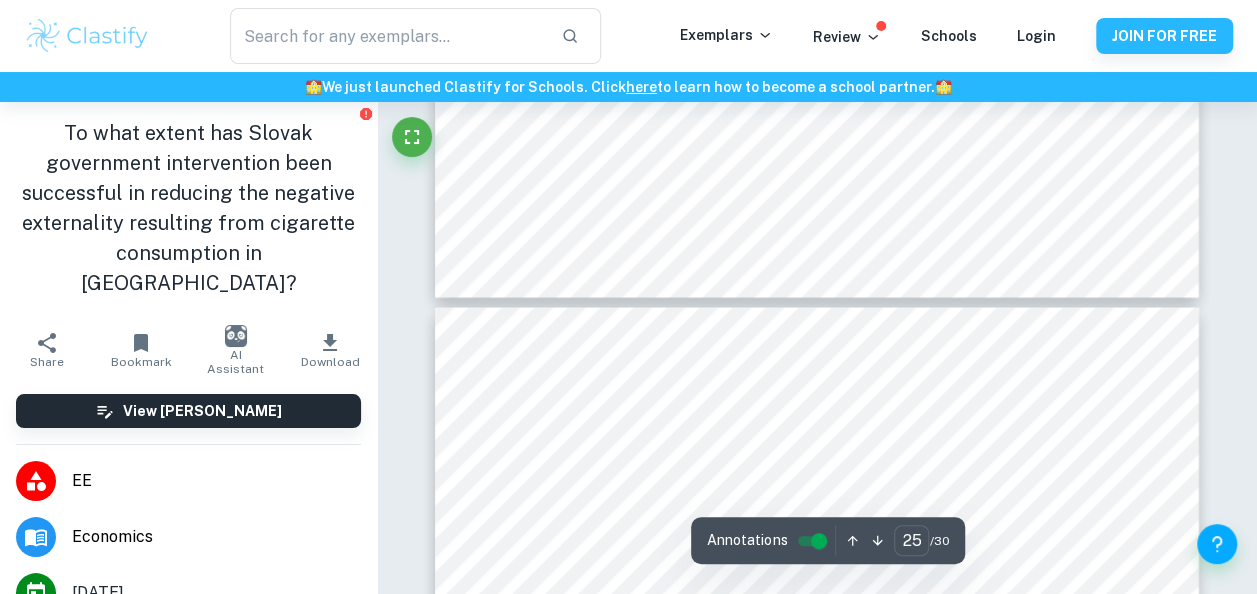 type on "24" 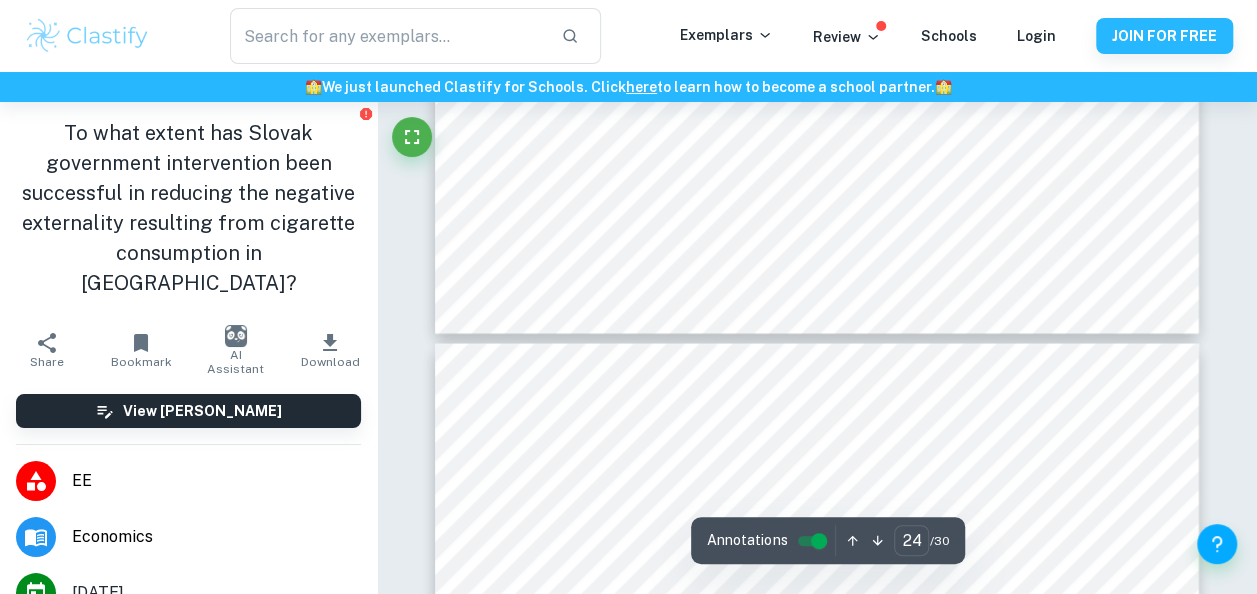 scroll, scrollTop: 24051, scrollLeft: 0, axis: vertical 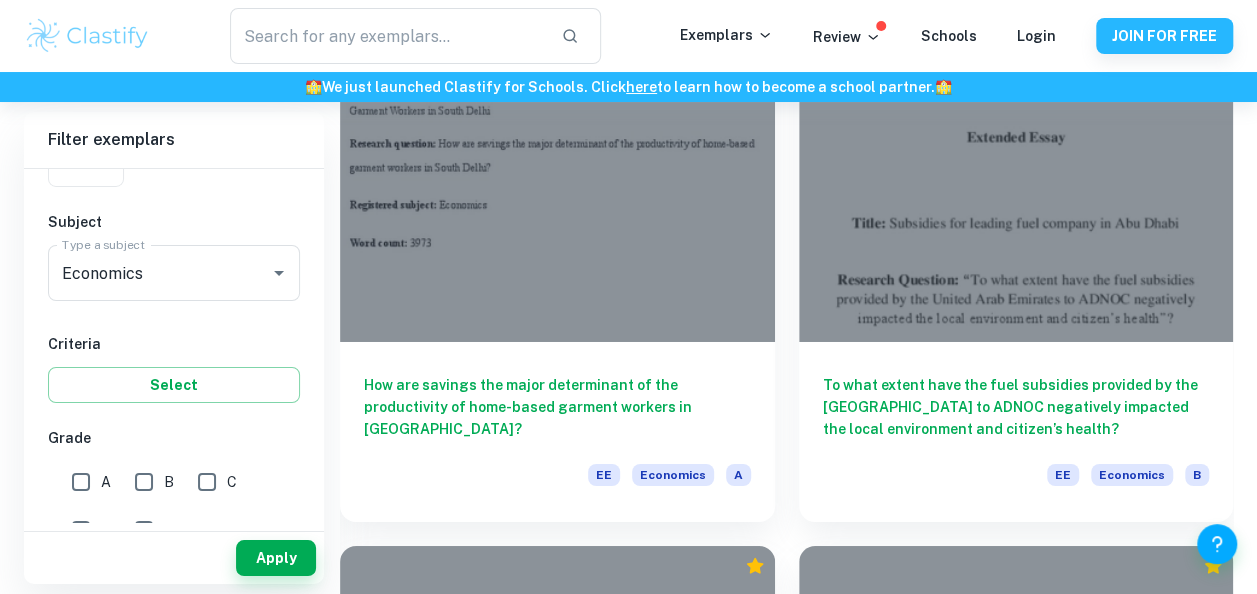 click on "A" at bounding box center [81, 482] 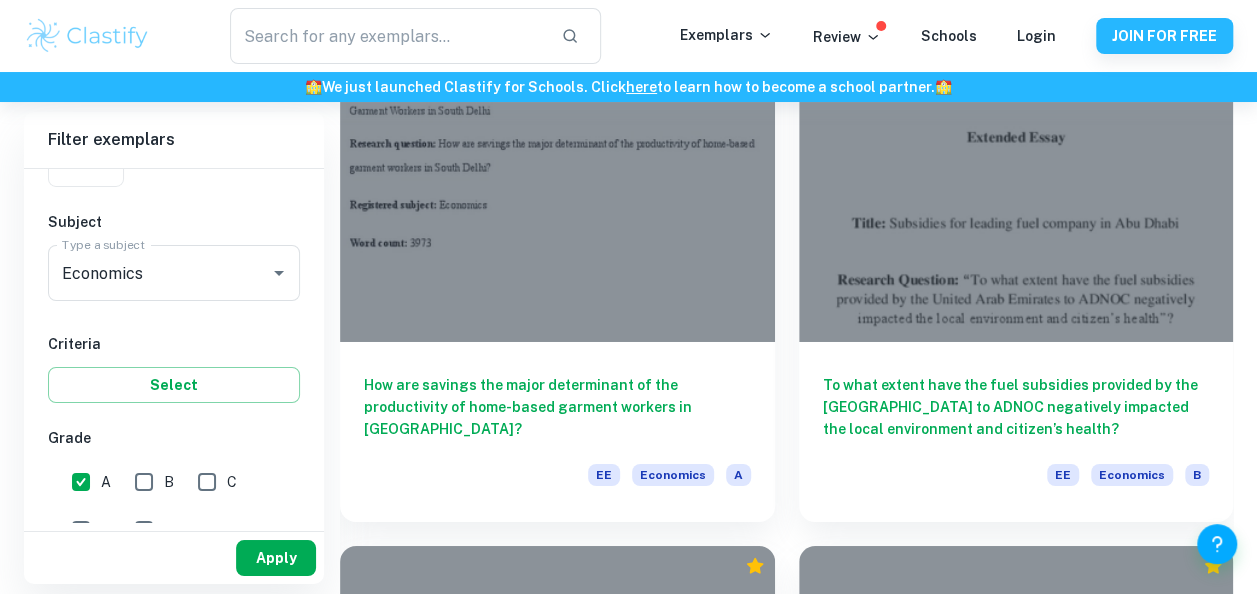 click on "Apply" at bounding box center (276, 558) 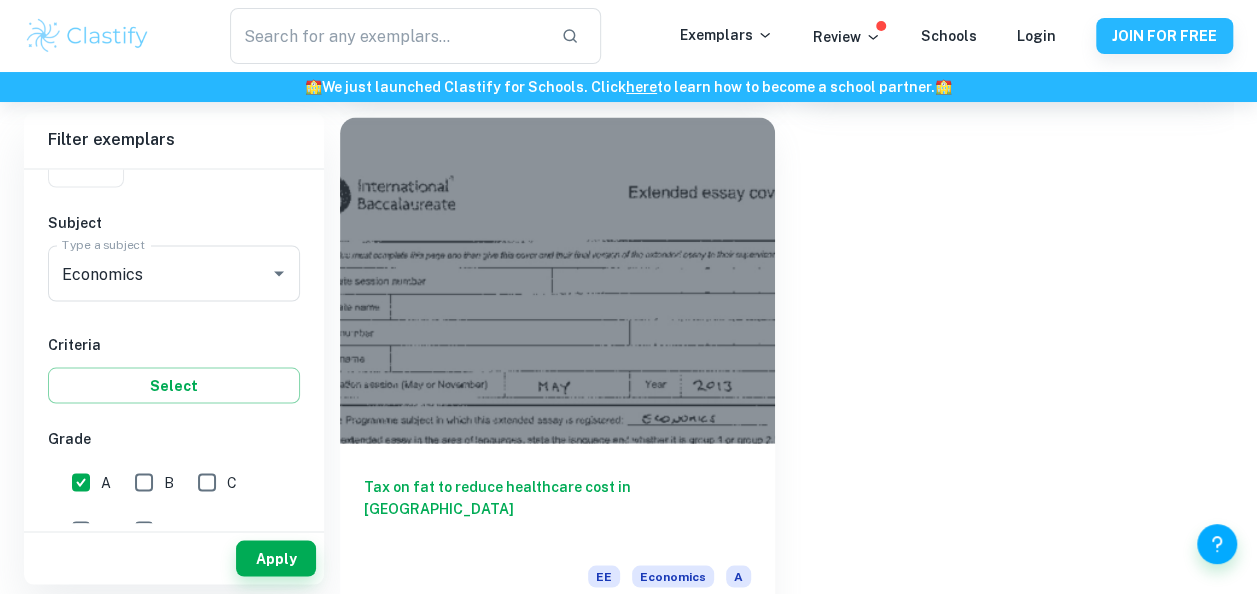 scroll, scrollTop: 5463, scrollLeft: 0, axis: vertical 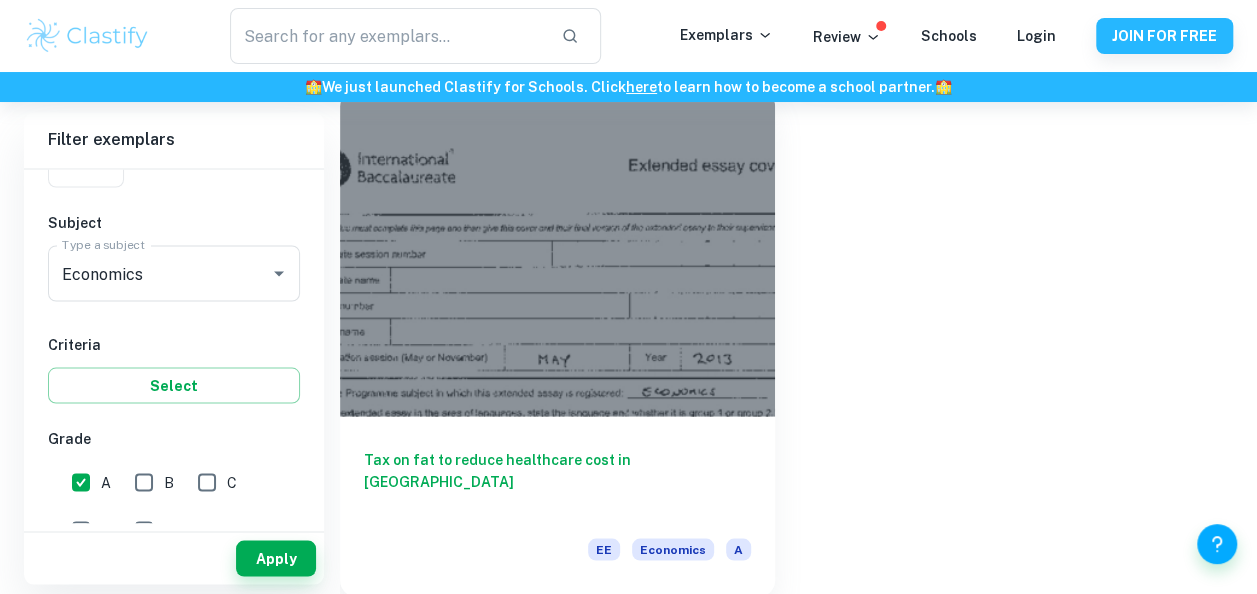 click at bounding box center [557, 253] 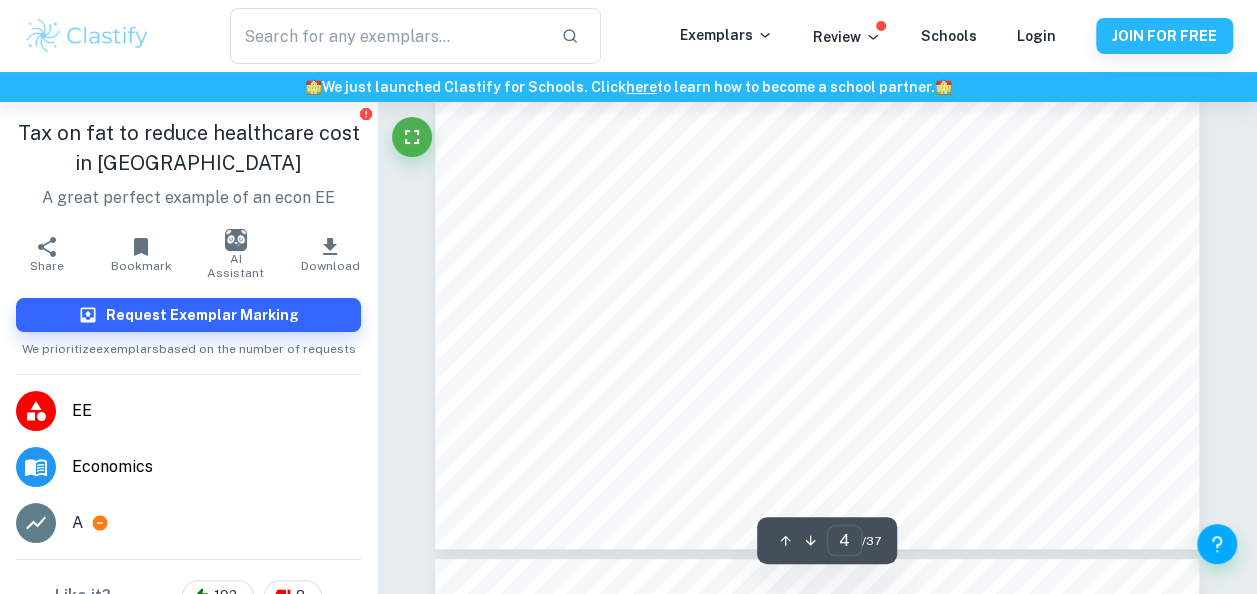scroll, scrollTop: 4080, scrollLeft: 0, axis: vertical 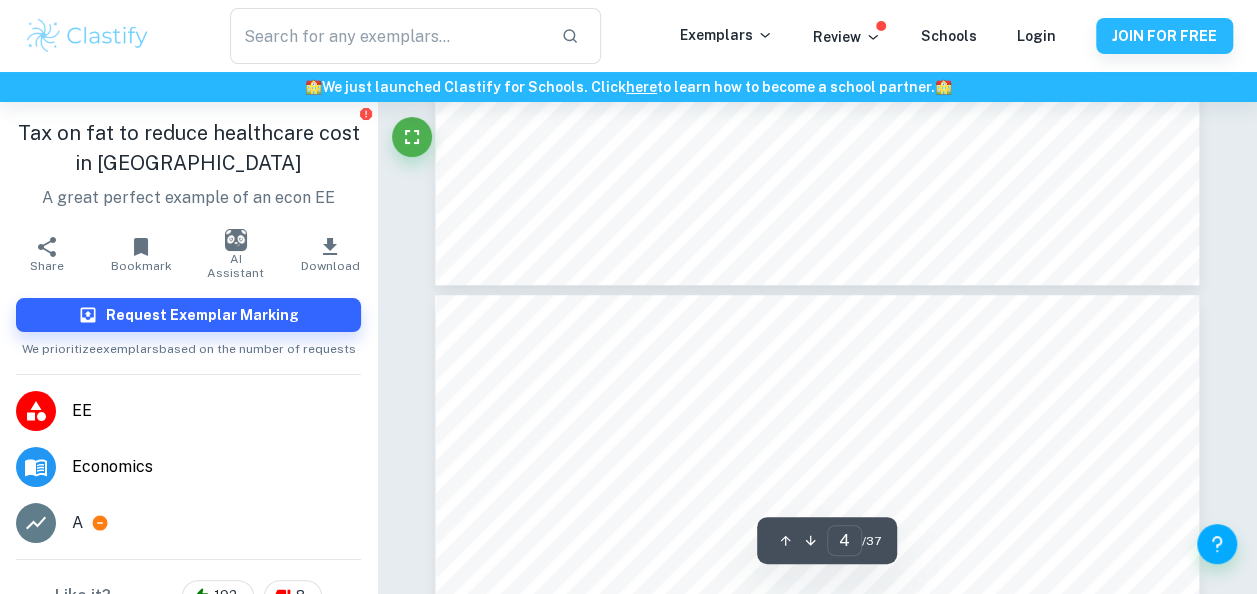 type on "5" 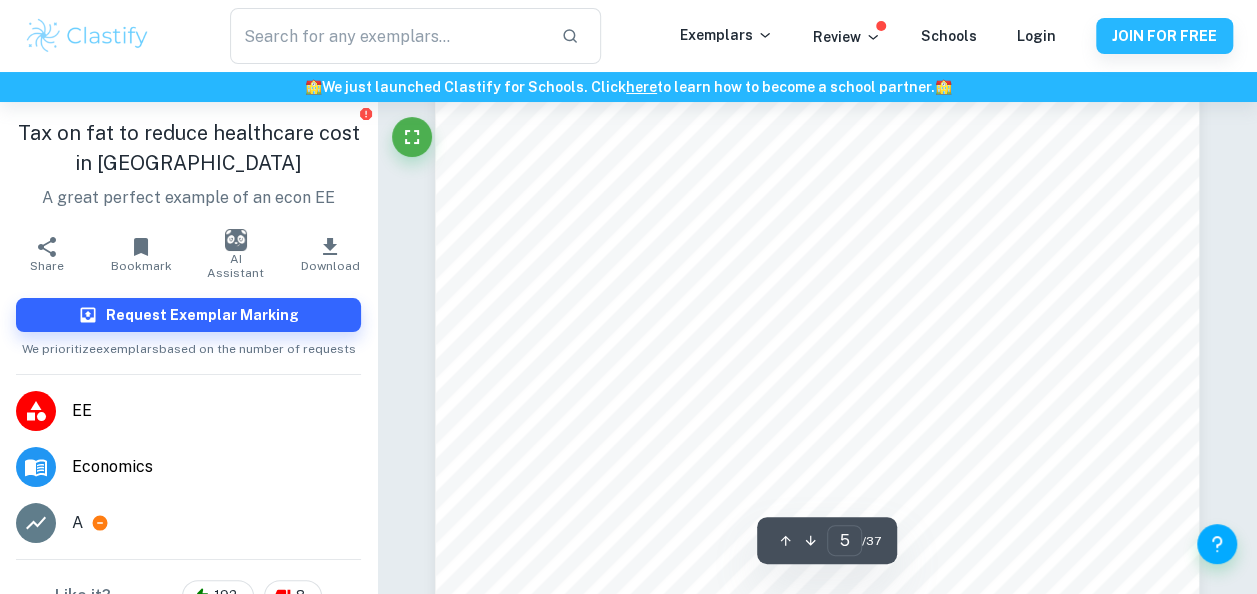 scroll, scrollTop: 5022, scrollLeft: 0, axis: vertical 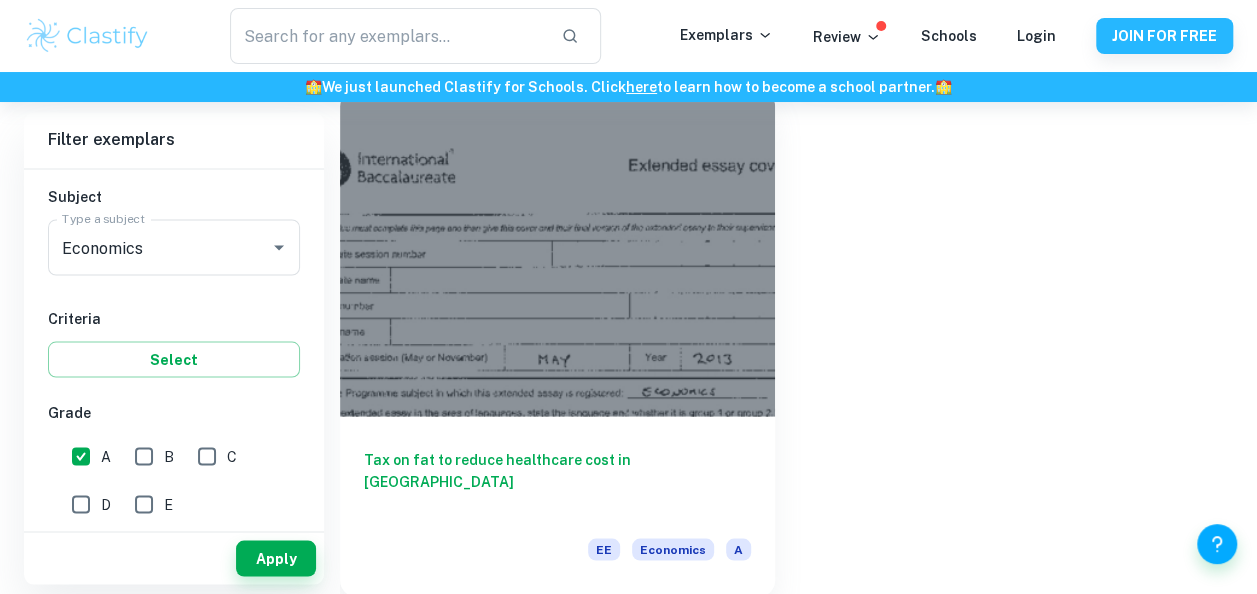 click on "B" at bounding box center [144, 456] 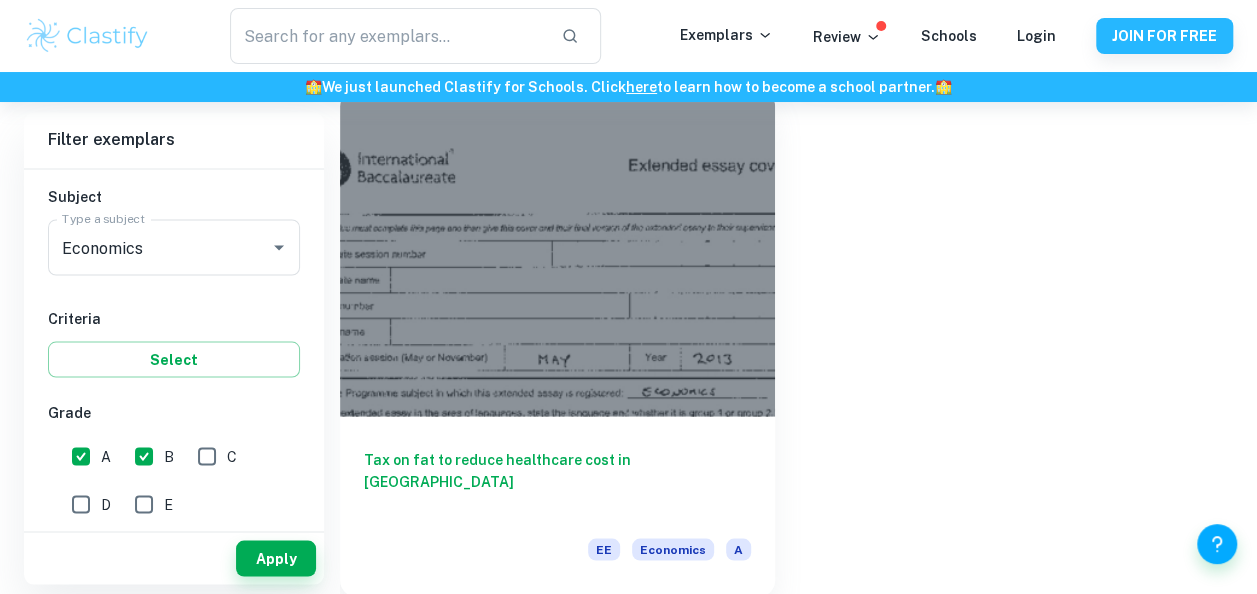 click on "A" at bounding box center (81, 456) 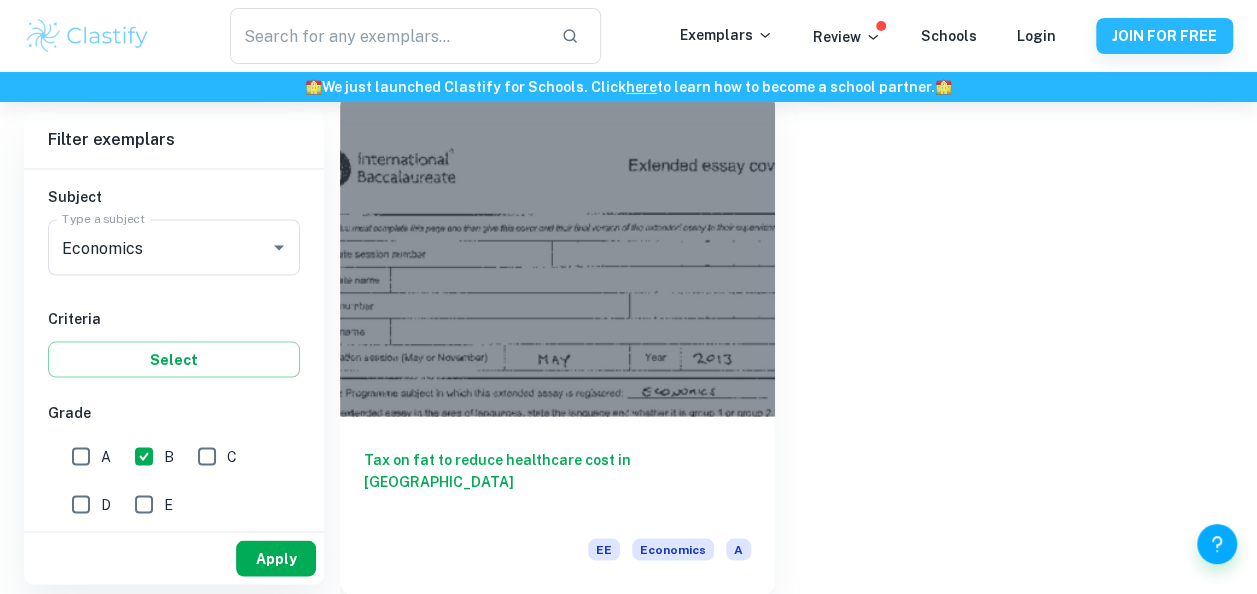 click on "Apply" at bounding box center [276, 558] 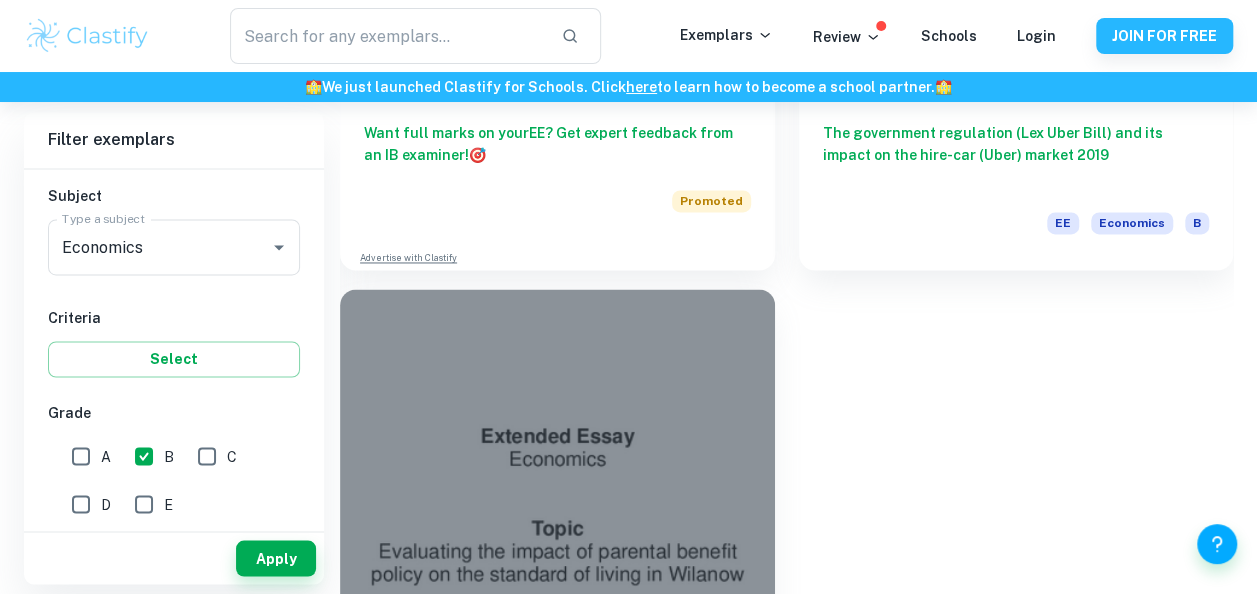 scroll, scrollTop: 5463, scrollLeft: 0, axis: vertical 